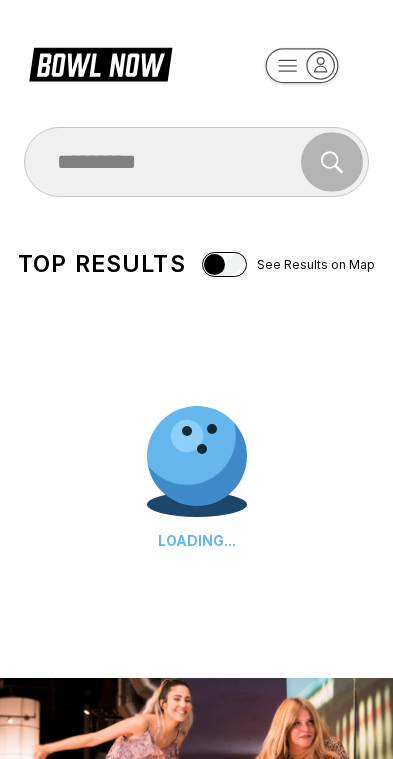 scroll, scrollTop: 0, scrollLeft: 0, axis: both 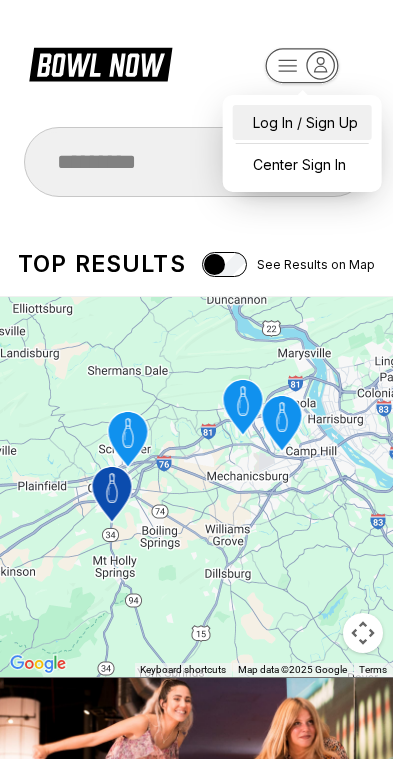 click on "Log In / Sign Up" at bounding box center (302, 122) 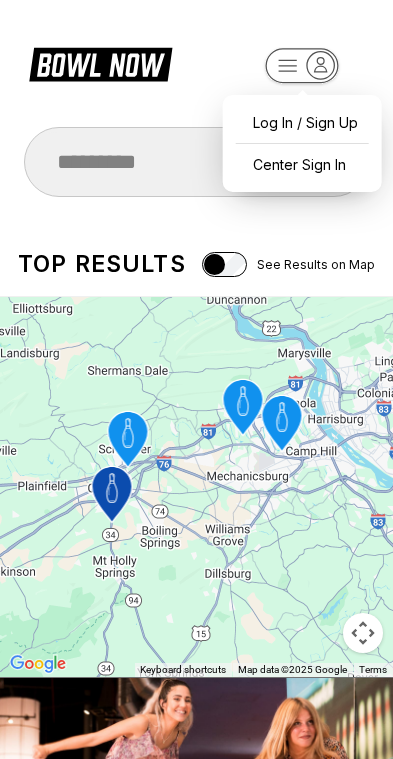 select on "**" 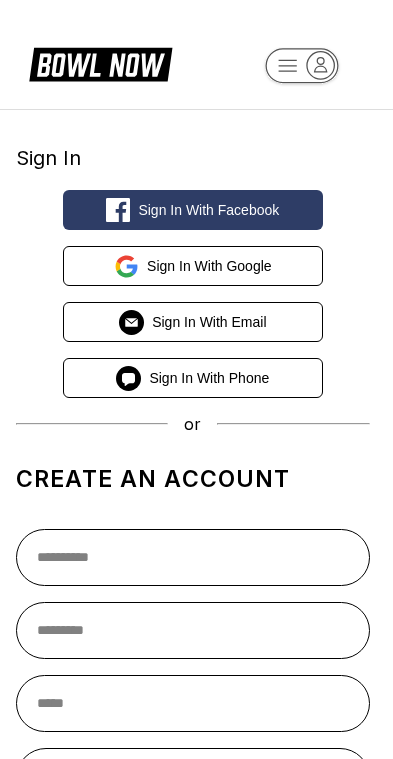 click on "Sign in with Email" at bounding box center [193, 322] 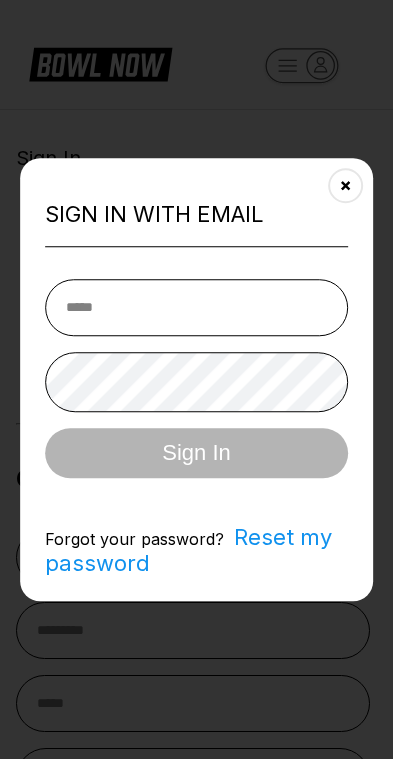 click at bounding box center [197, 307] 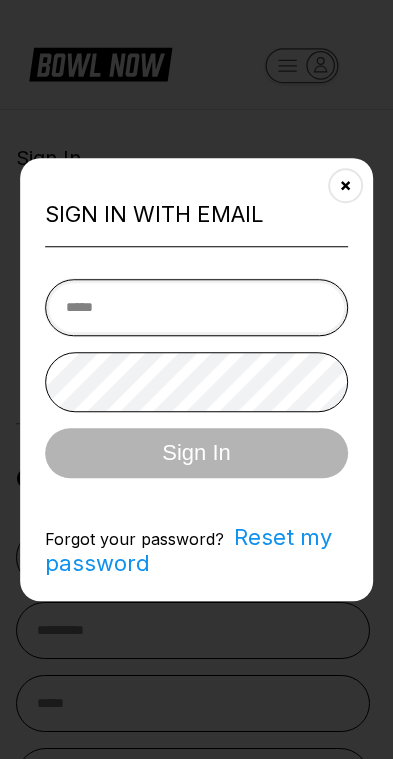 click at bounding box center (197, 307) 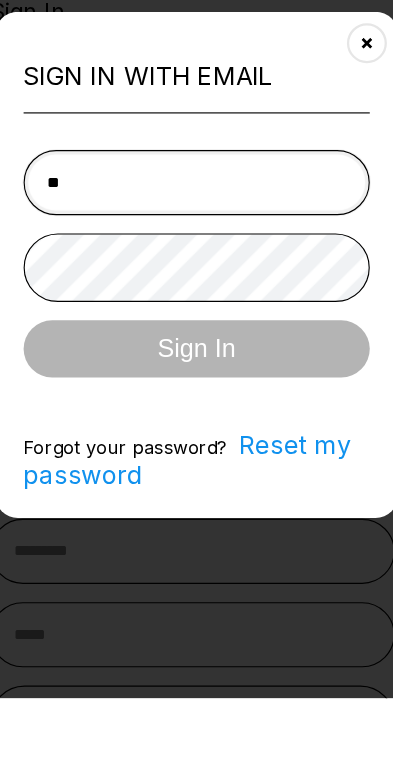 scroll, scrollTop: 83, scrollLeft: 0, axis: vertical 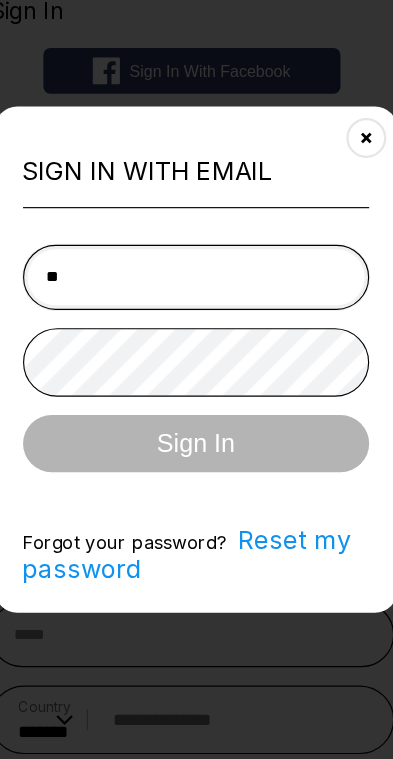 type on "**********" 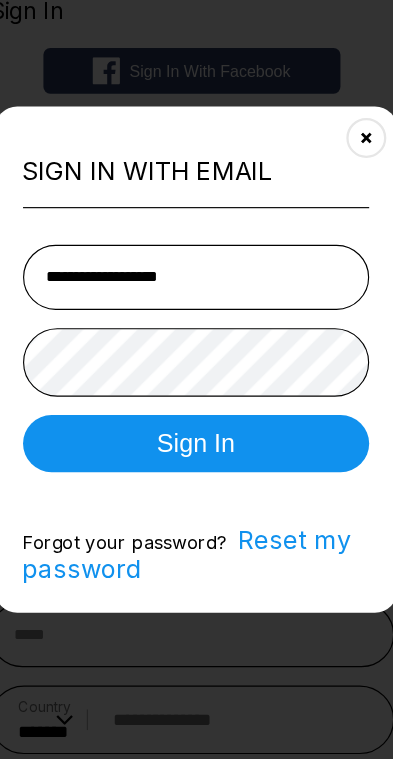 click on "Sign In" at bounding box center [197, 453] 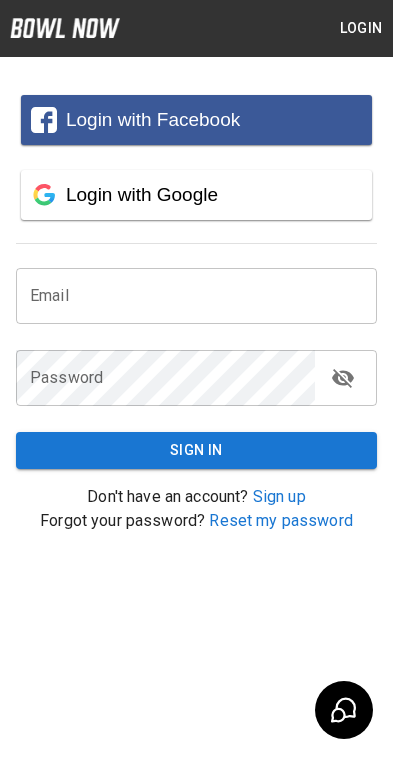 scroll, scrollTop: 0, scrollLeft: 0, axis: both 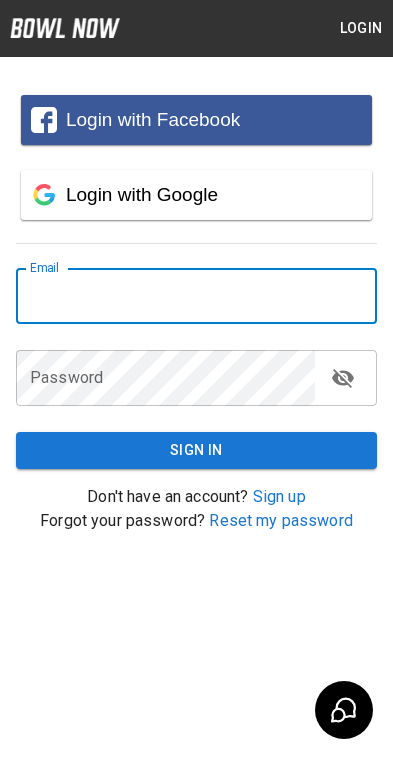 type on "**********" 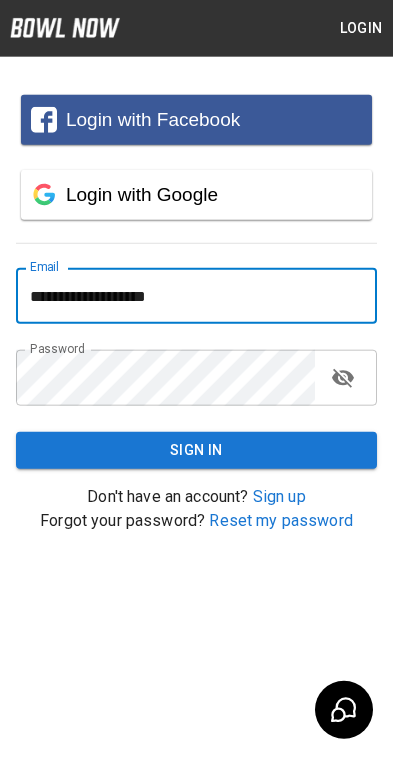 click 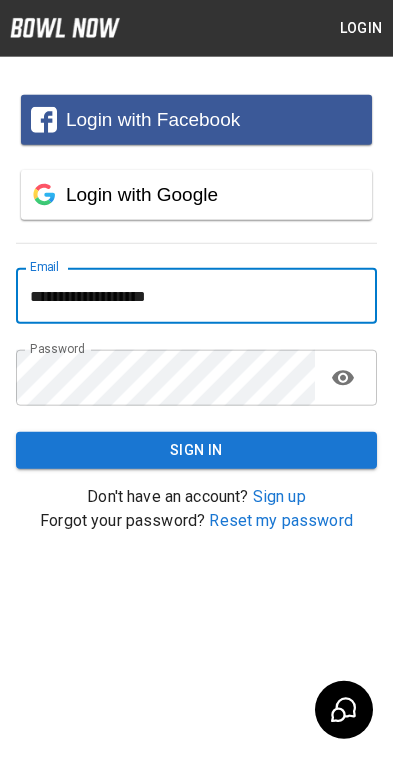 click 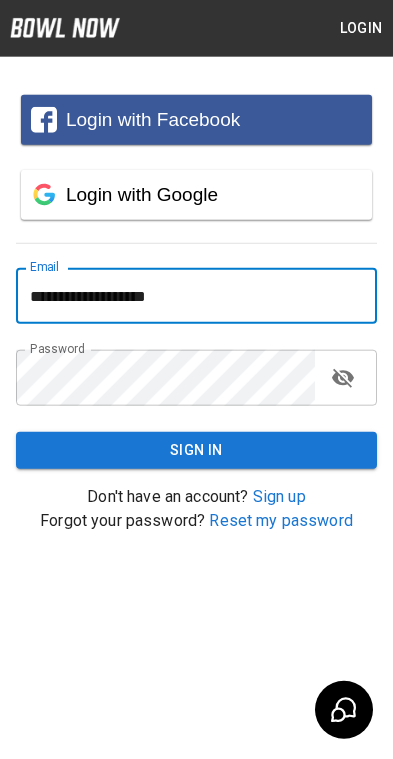 click on "Sign In" at bounding box center [196, 450] 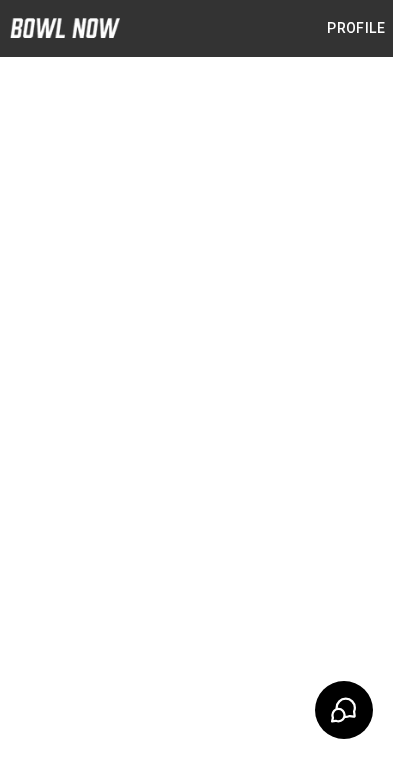 scroll, scrollTop: 0, scrollLeft: 0, axis: both 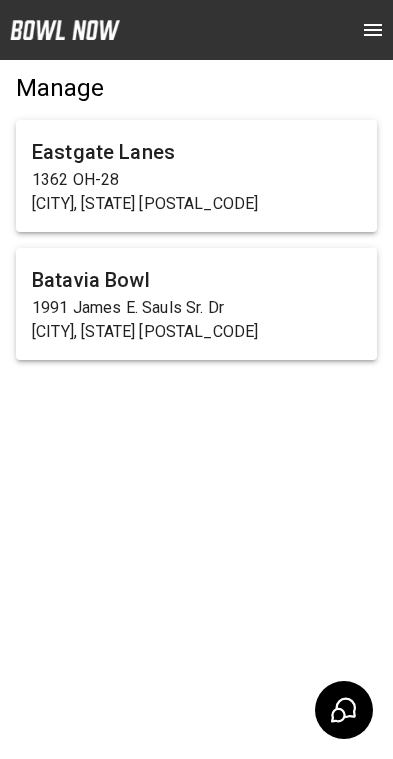 click on "Batavia Bowl" at bounding box center (196, 280) 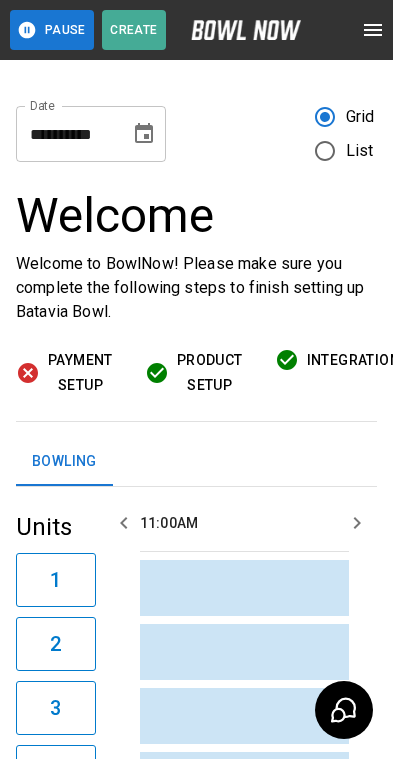 scroll, scrollTop: 0, scrollLeft: 870, axis: horizontal 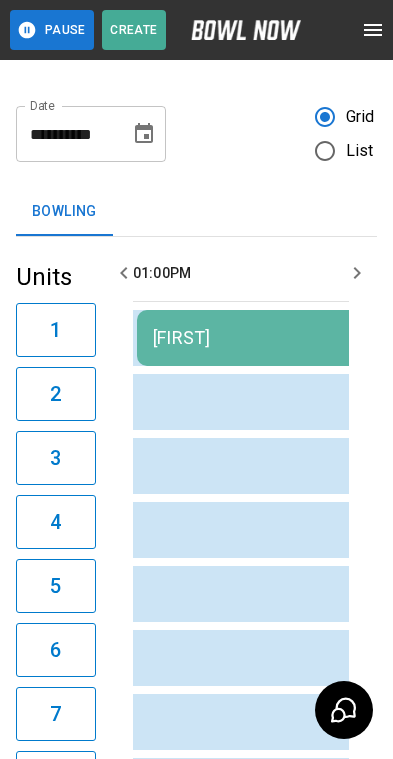 click on "GRant" at bounding box center (279, 338) 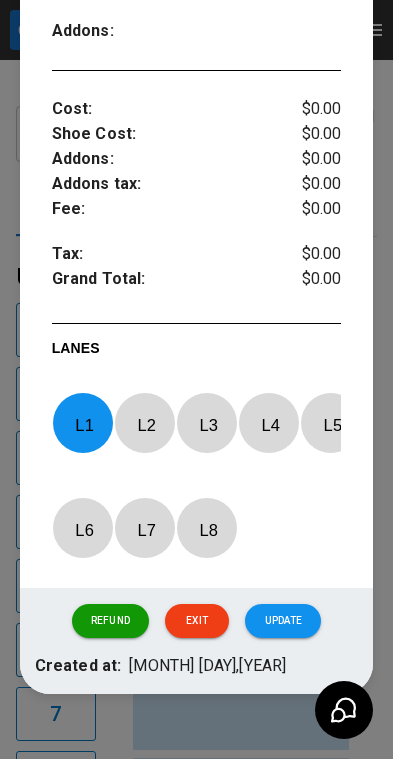 scroll, scrollTop: 694, scrollLeft: 0, axis: vertical 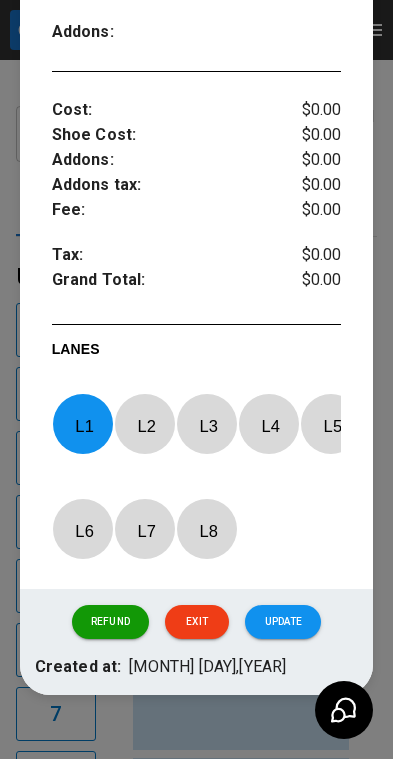 click on "Refund" at bounding box center [110, 622] 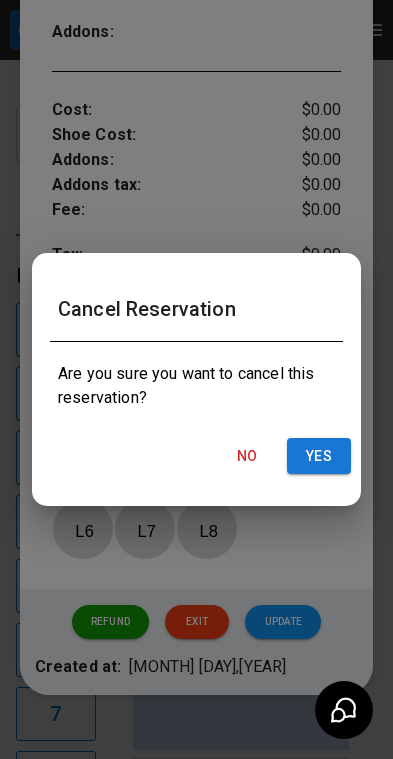 click on "Yes" at bounding box center (319, 456) 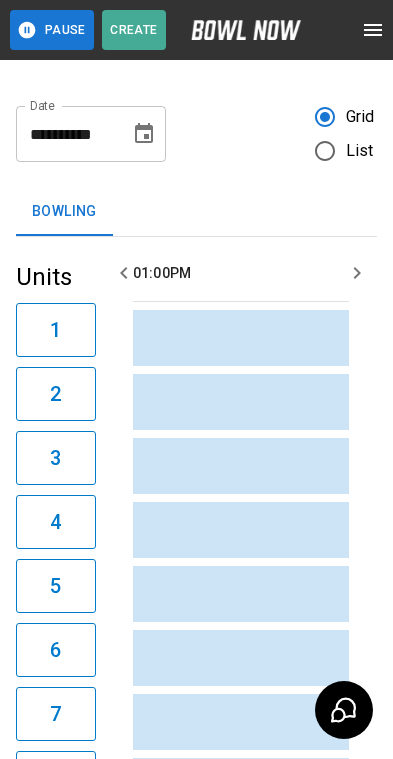 scroll, scrollTop: 0, scrollLeft: 657, axis: horizontal 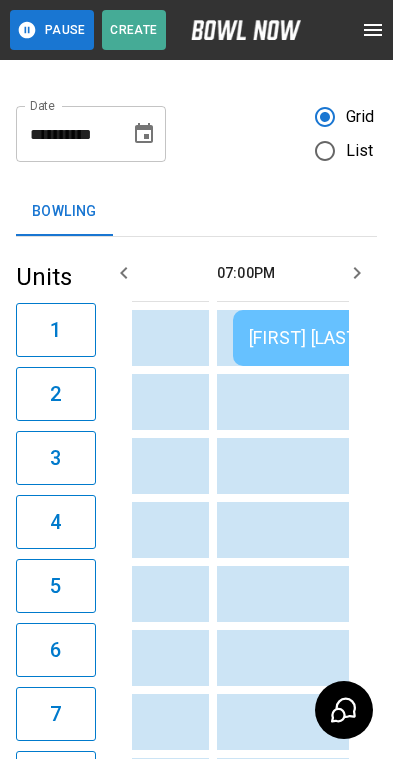 click on "Tammy Bedinghaus" at bounding box center [521, 338] 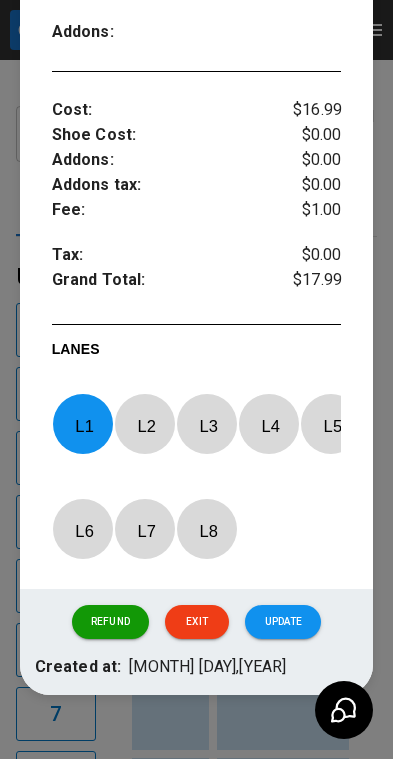 click on "Refund" at bounding box center (110, 622) 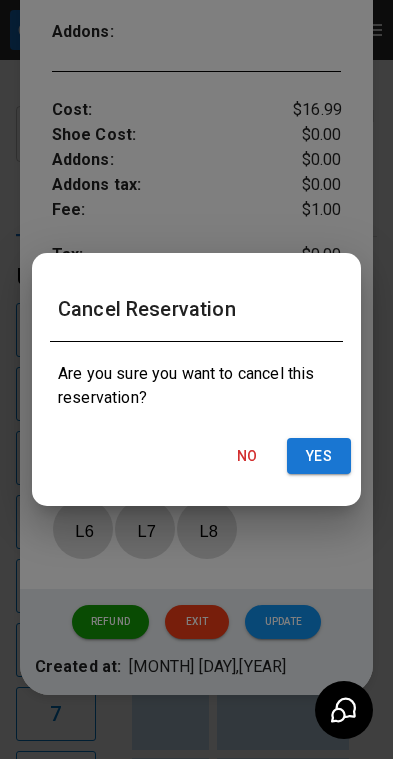 click on "Yes" at bounding box center [319, 456] 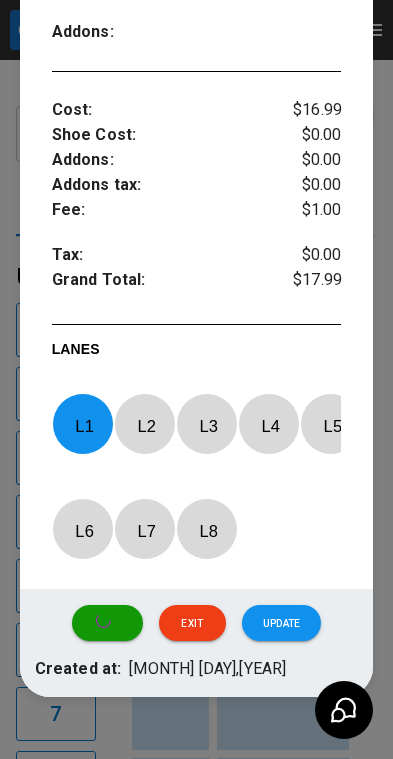 click at bounding box center (107, 623) 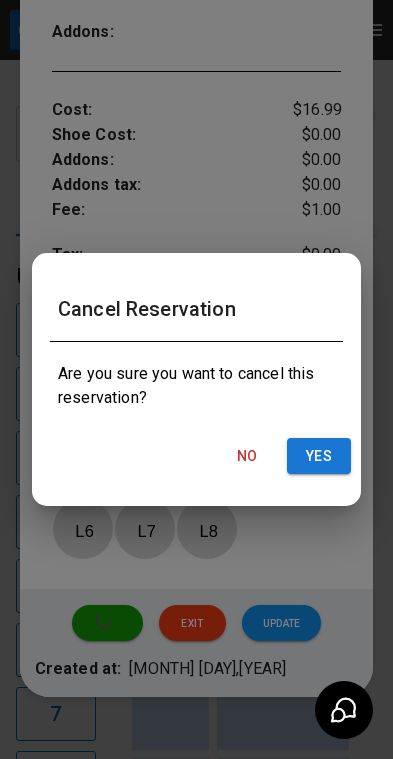 click on "Yes" at bounding box center (319, 456) 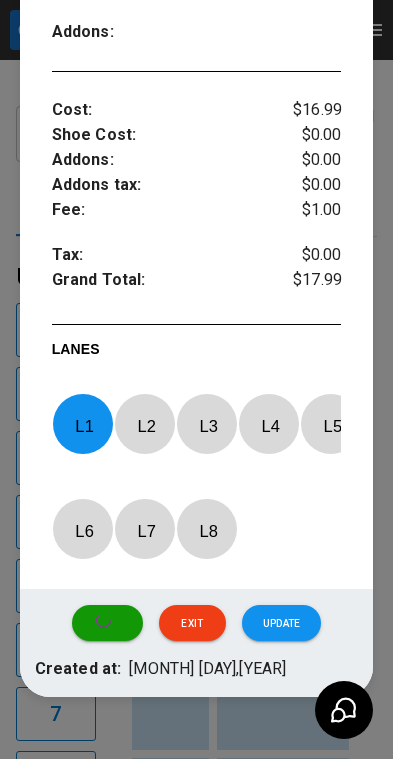 click at bounding box center [107, 623] 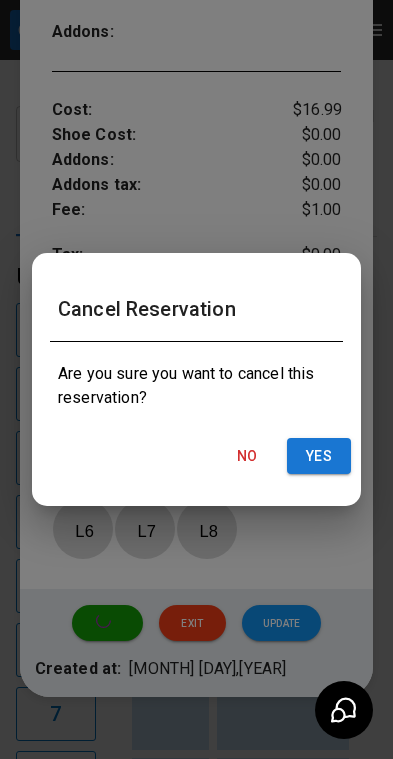 click on "Cancel Reservation Are you sure you want to cancel this reservation? No Yes" at bounding box center (196, 379) 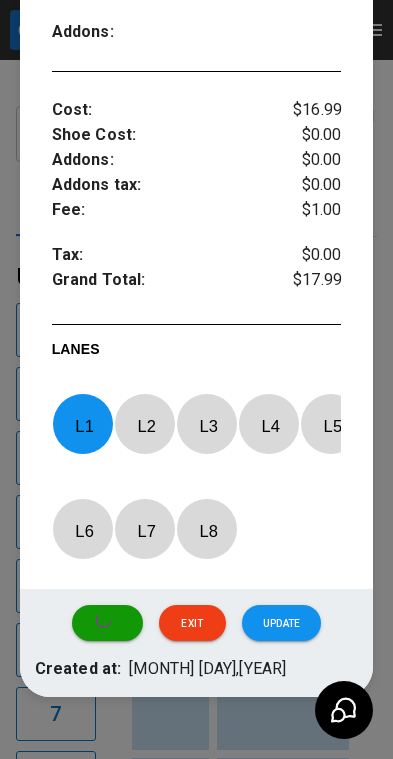 click at bounding box center (107, 623) 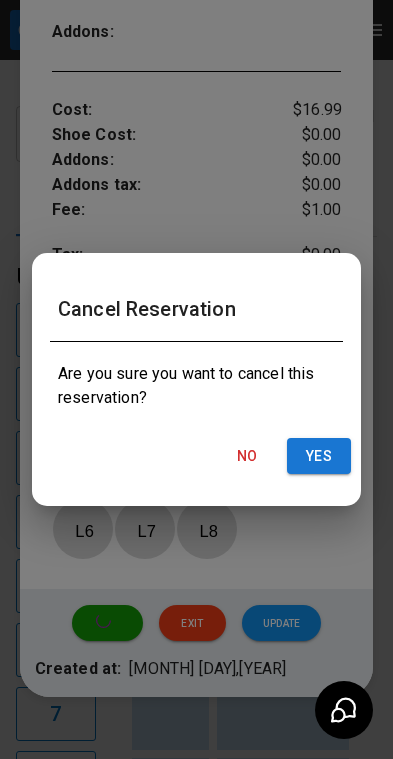 click on "Yes" at bounding box center [319, 456] 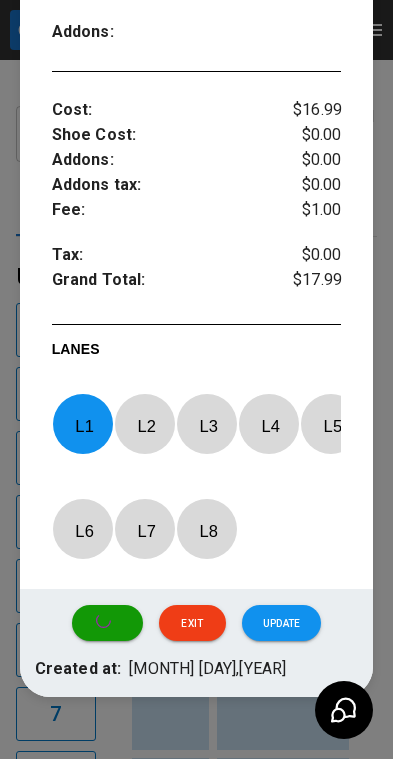 click at bounding box center [107, 623] 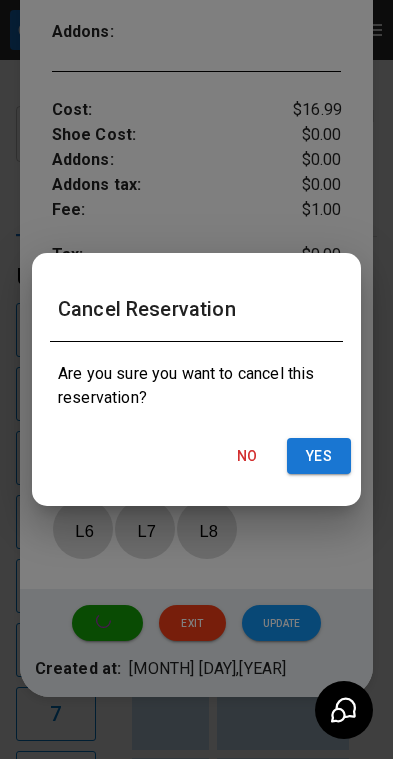 click on "Yes" at bounding box center [319, 456] 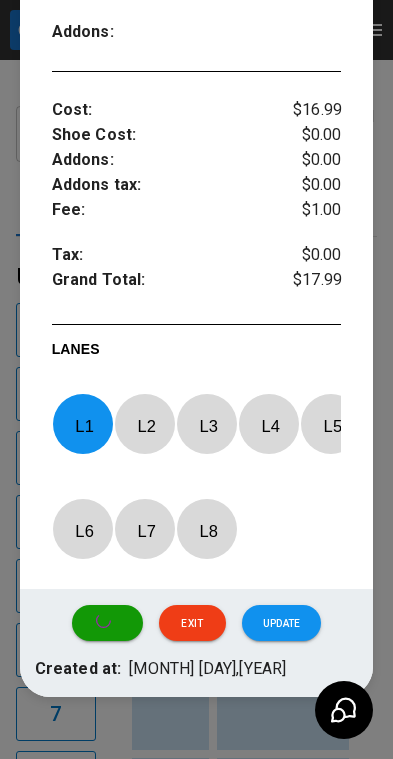 click at bounding box center (196, 379) 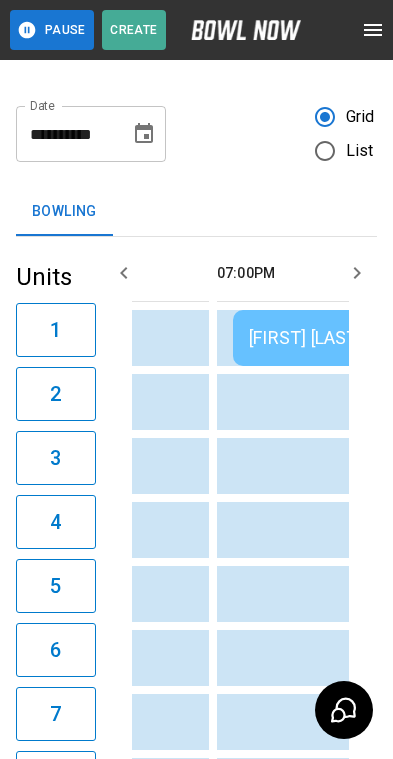 click at bounding box center (338, 722) 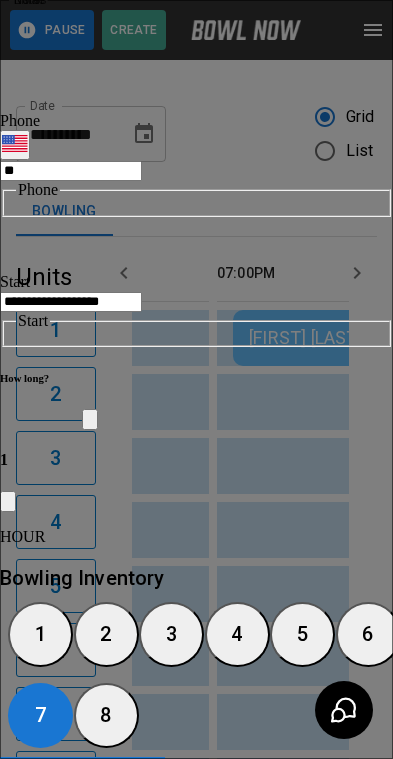 click on "**********" at bounding box center [196, 379] 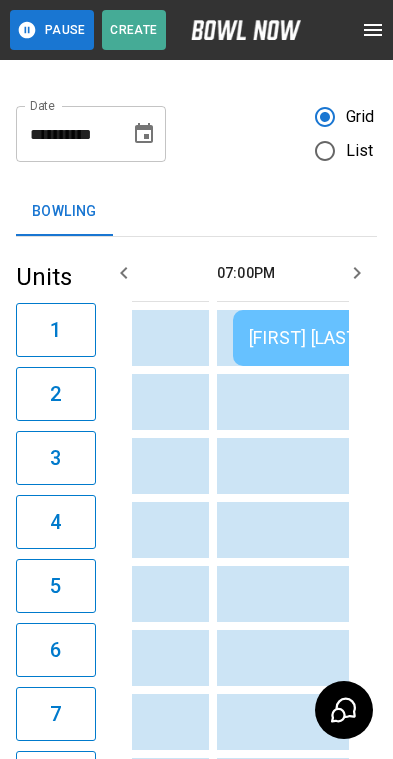 scroll, scrollTop: 0, scrollLeft: 2379, axis: horizontal 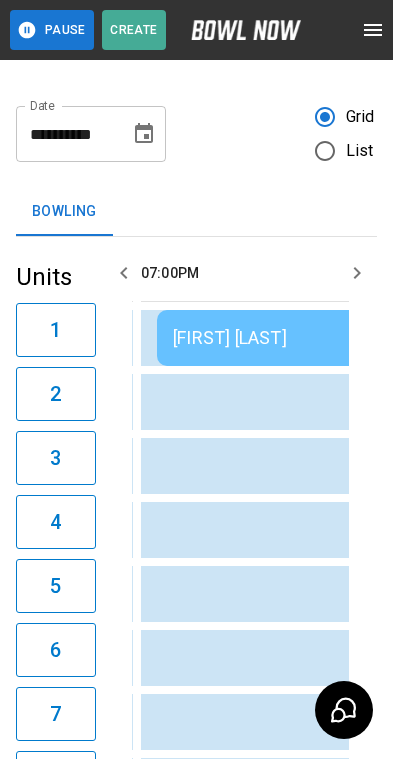 click on "Tammy Bedinghaus" at bounding box center [-431, 529] 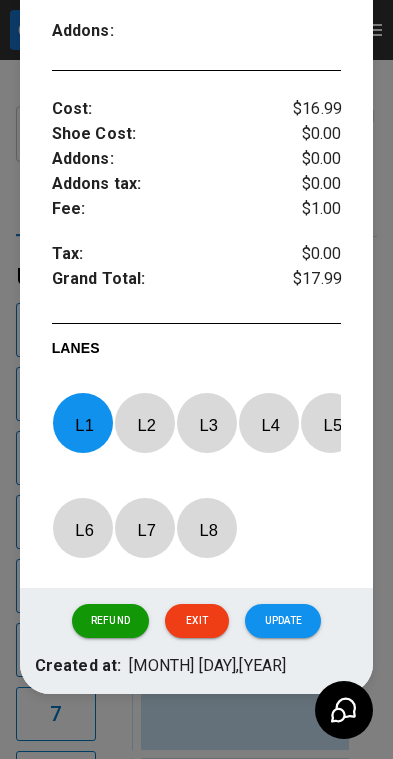 scroll, scrollTop: 694, scrollLeft: 0, axis: vertical 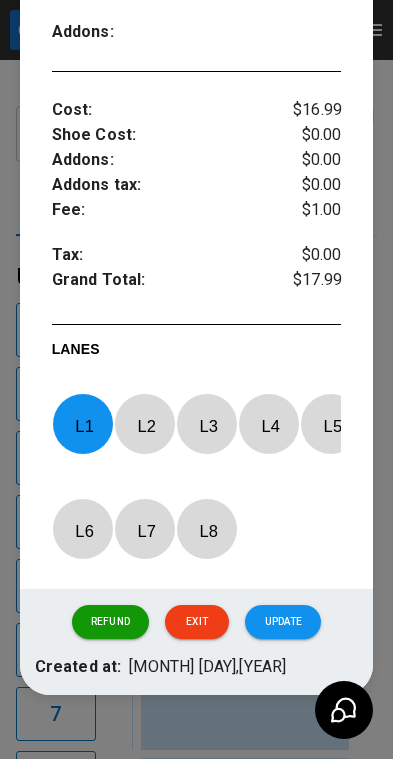 click on "Refund" at bounding box center (110, 622) 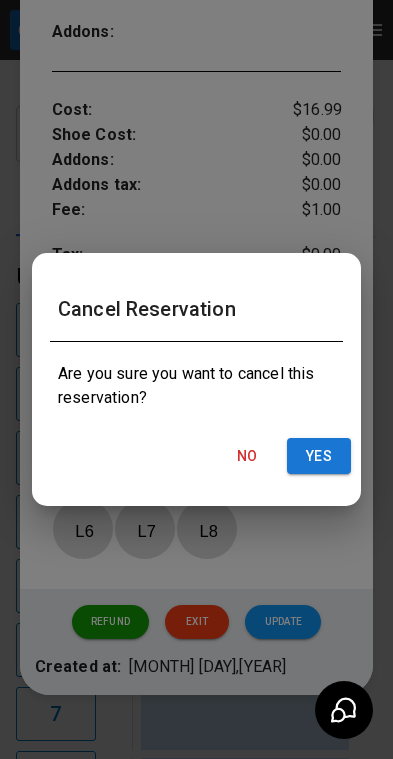 click on "Yes" at bounding box center (319, 456) 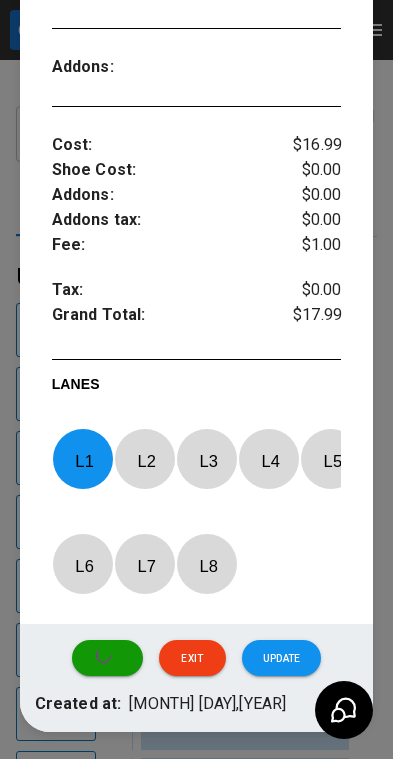 scroll, scrollTop: 673, scrollLeft: 0, axis: vertical 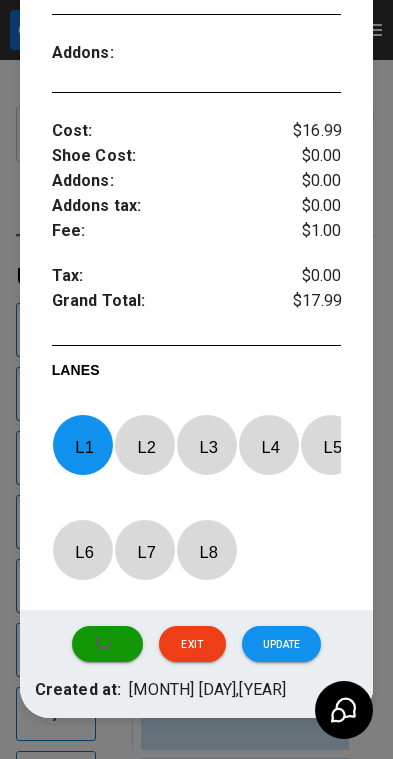 click on "Exit" at bounding box center [192, 644] 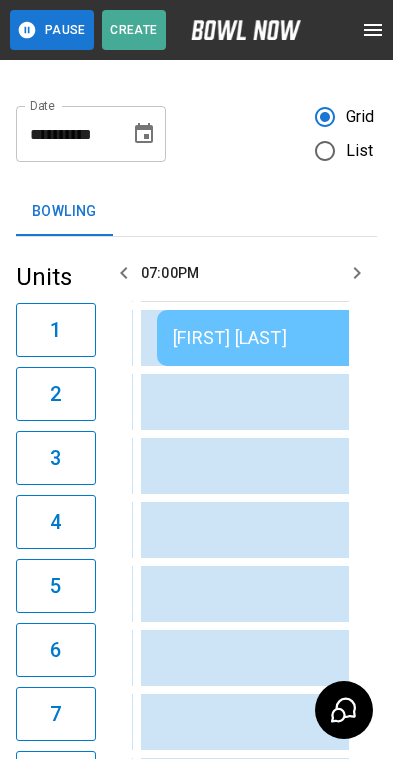click on "Tammy Bedinghaus" at bounding box center (445, 338) 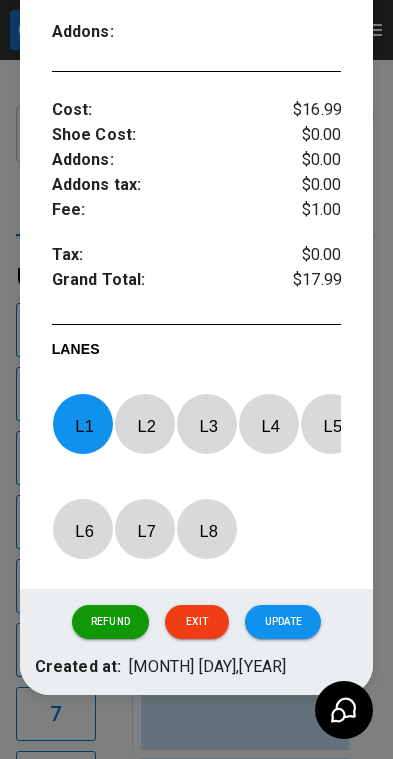 click on "Update" at bounding box center (283, 622) 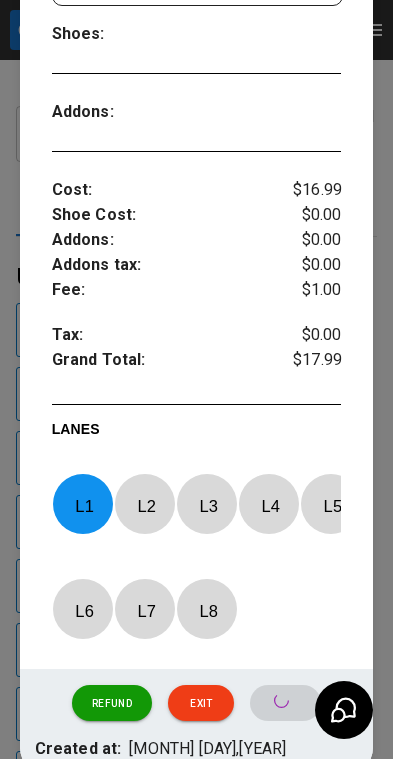 scroll, scrollTop: 0, scrollLeft: 0, axis: both 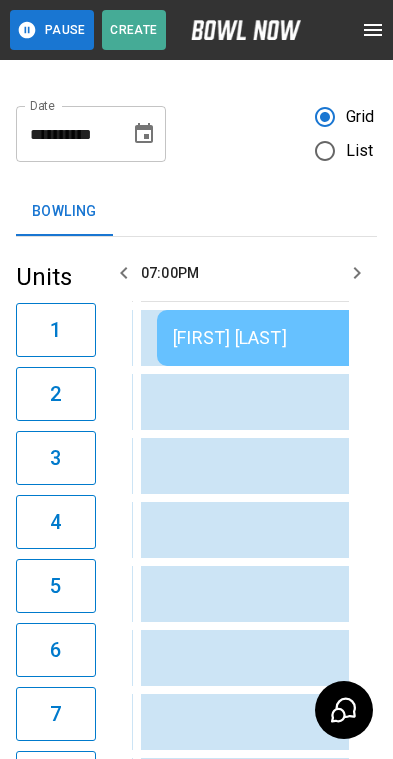 click on "5" at bounding box center [56, 586] 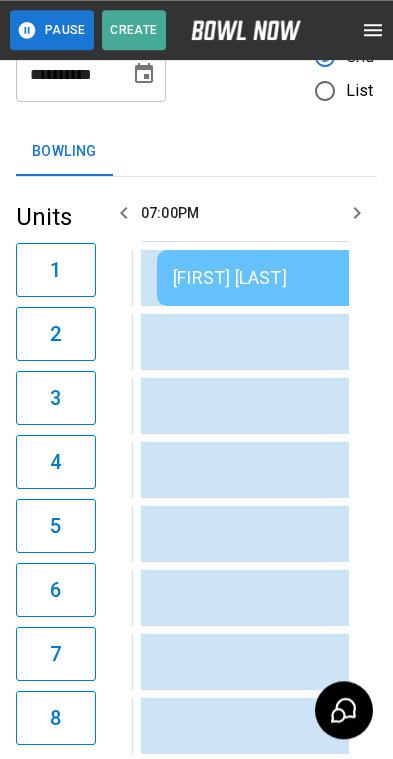 scroll, scrollTop: 48, scrollLeft: 0, axis: vertical 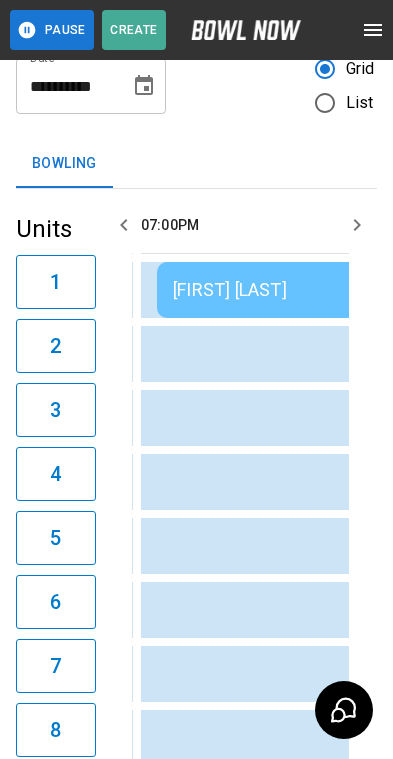 click on "Tammy Bedinghaus" at bounding box center (445, 290) 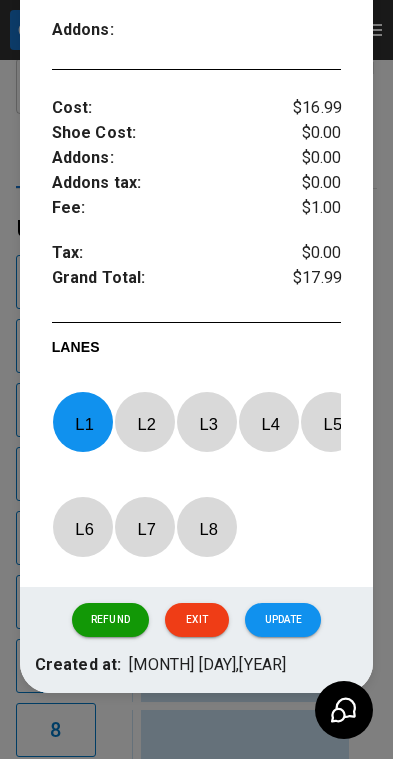 scroll, scrollTop: 694, scrollLeft: 0, axis: vertical 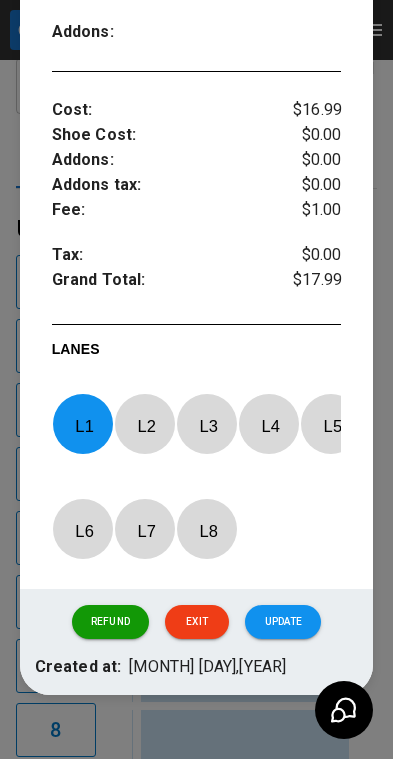 click on "Refund" at bounding box center (110, 622) 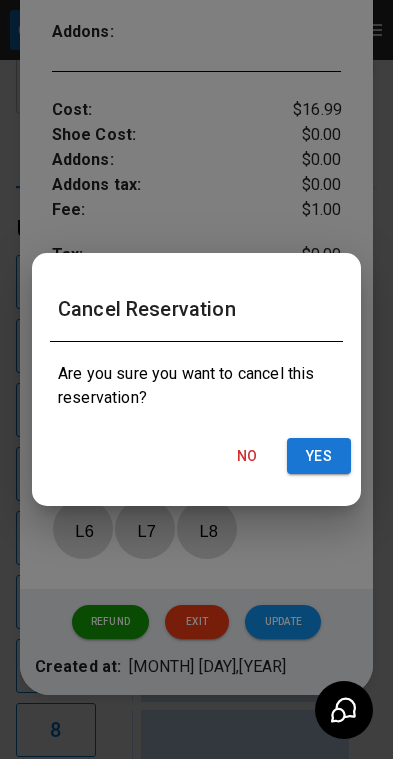click on "Yes" at bounding box center (319, 456) 